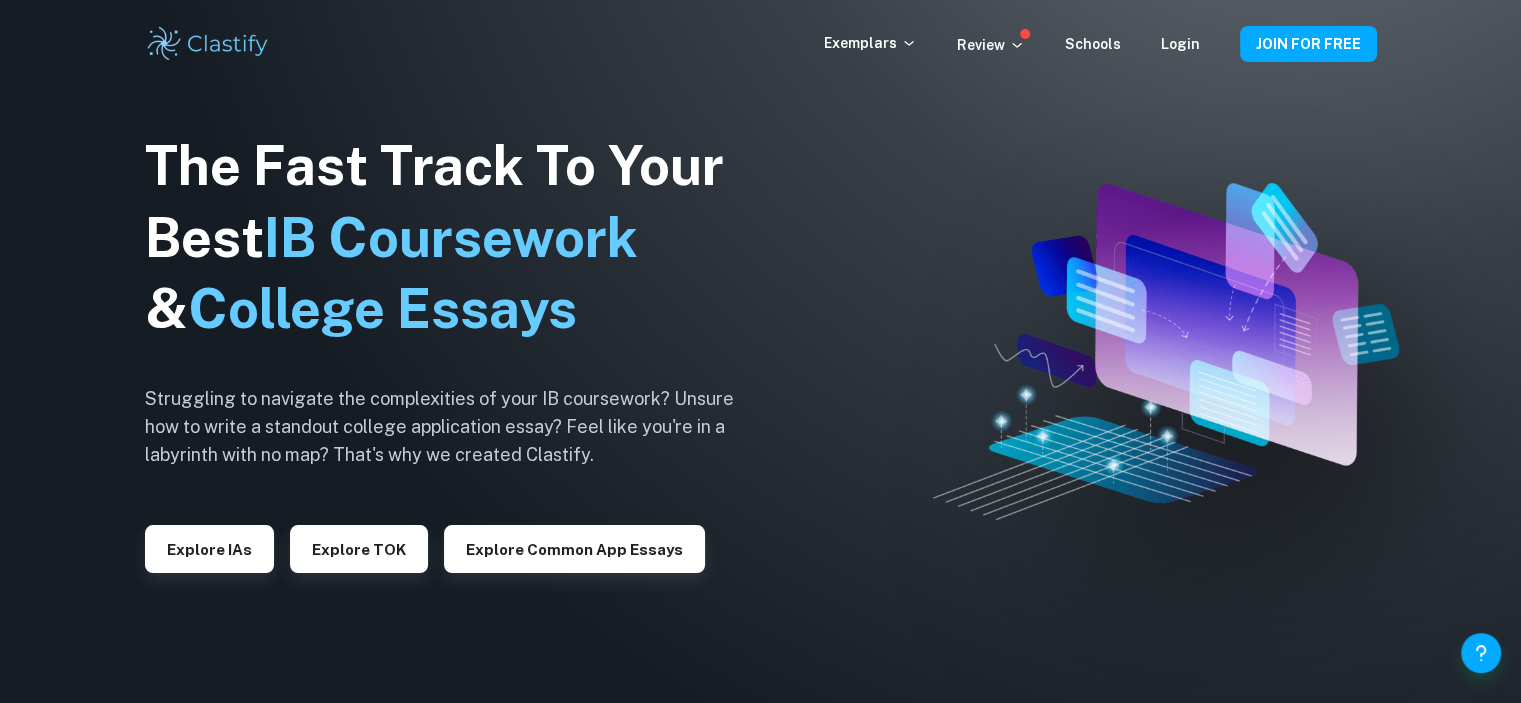 scroll, scrollTop: 100, scrollLeft: 0, axis: vertical 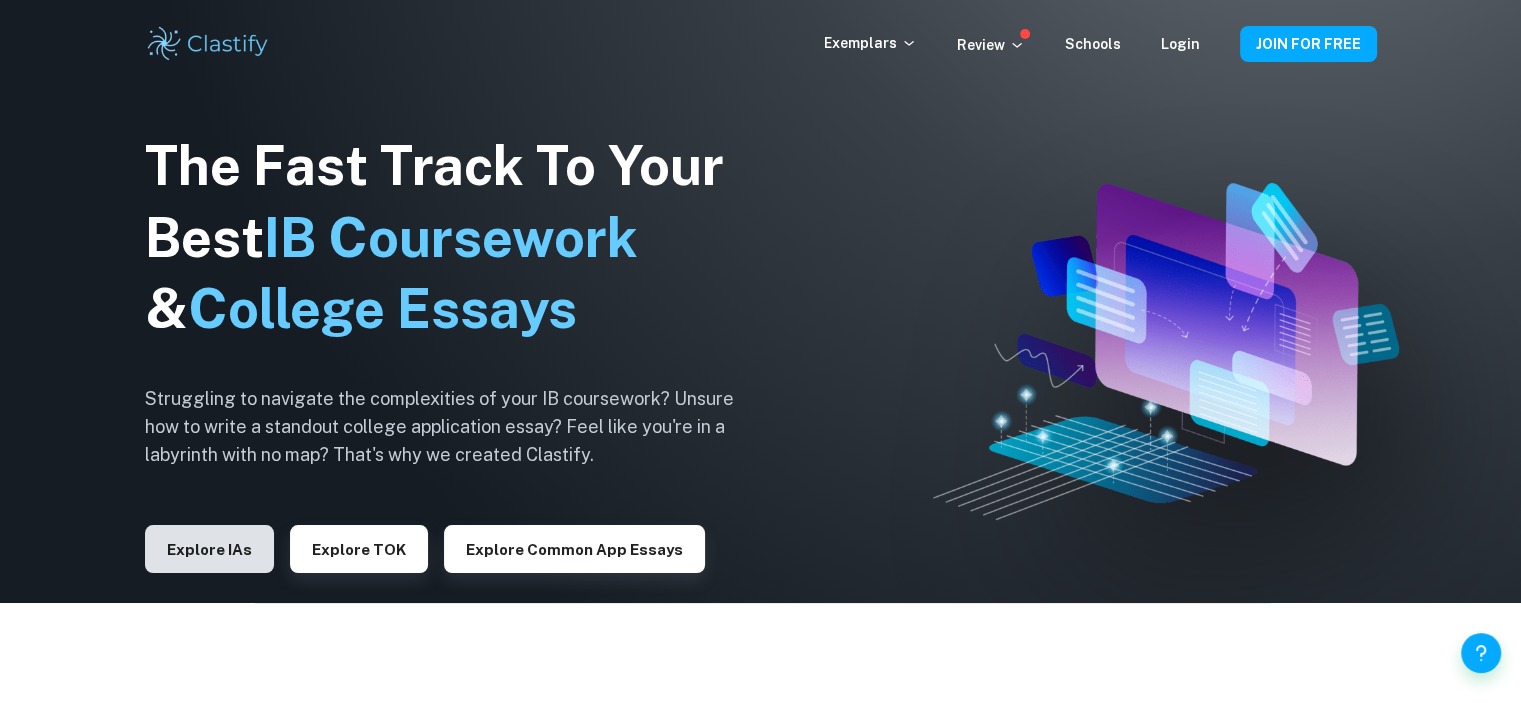 click on "Explore IAs" at bounding box center (209, 549) 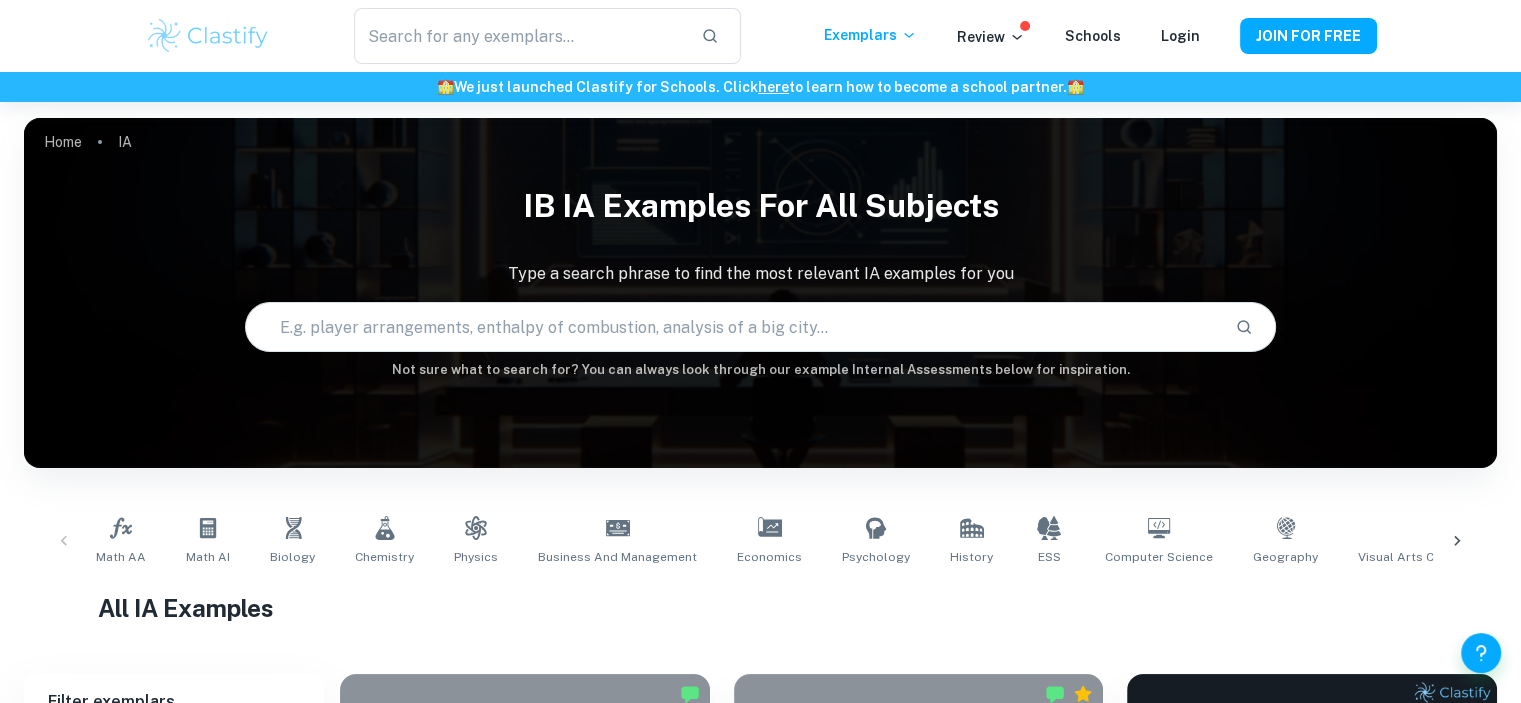 scroll, scrollTop: 100, scrollLeft: 0, axis: vertical 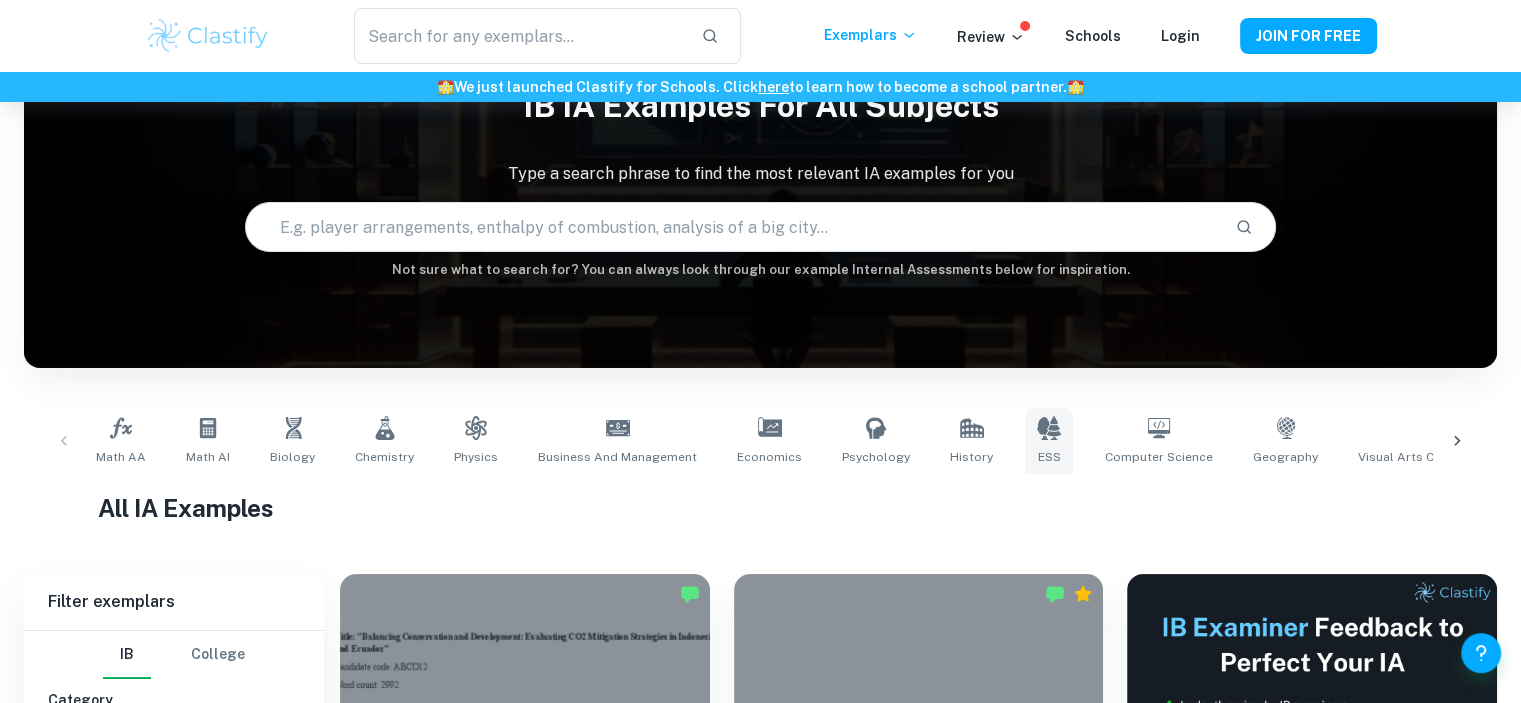 click on "ESS" at bounding box center (1049, 441) 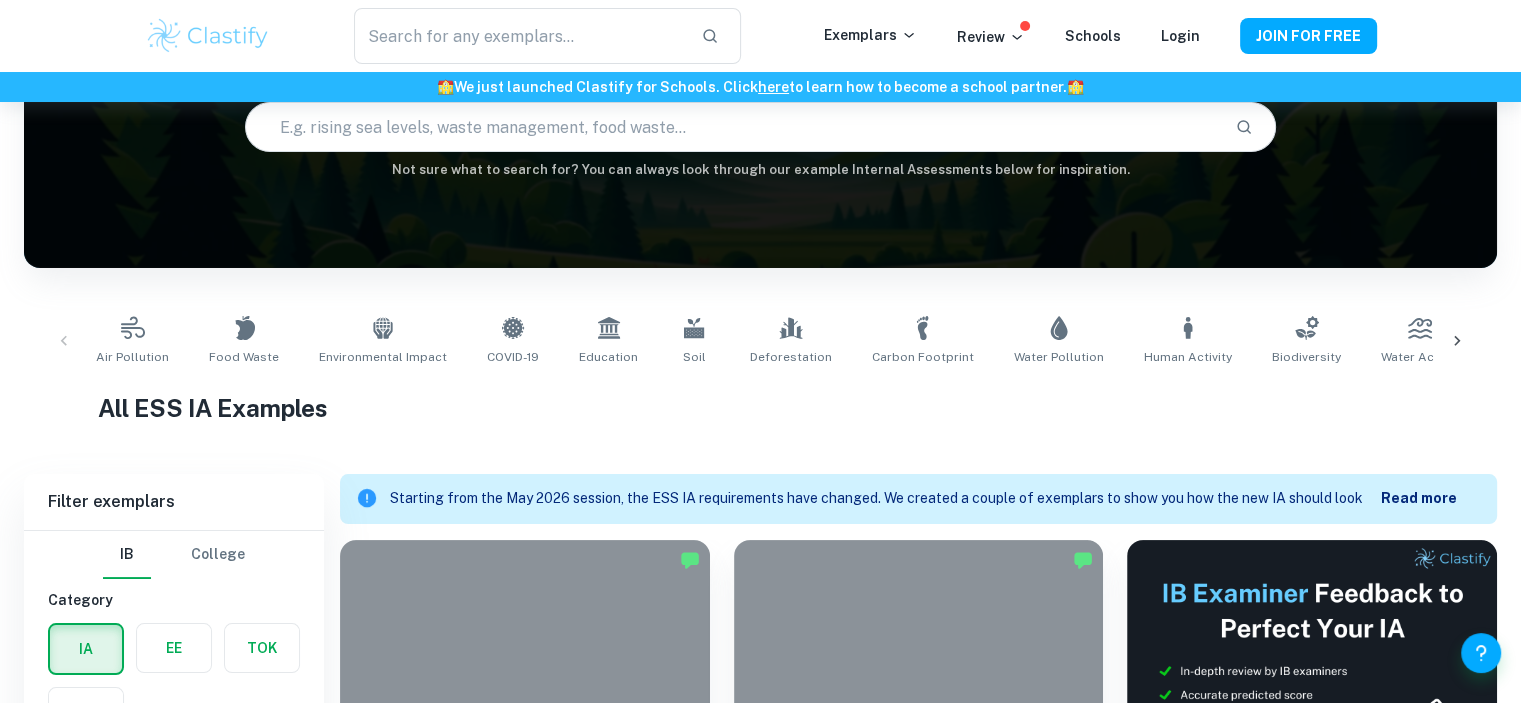 scroll, scrollTop: 0, scrollLeft: 0, axis: both 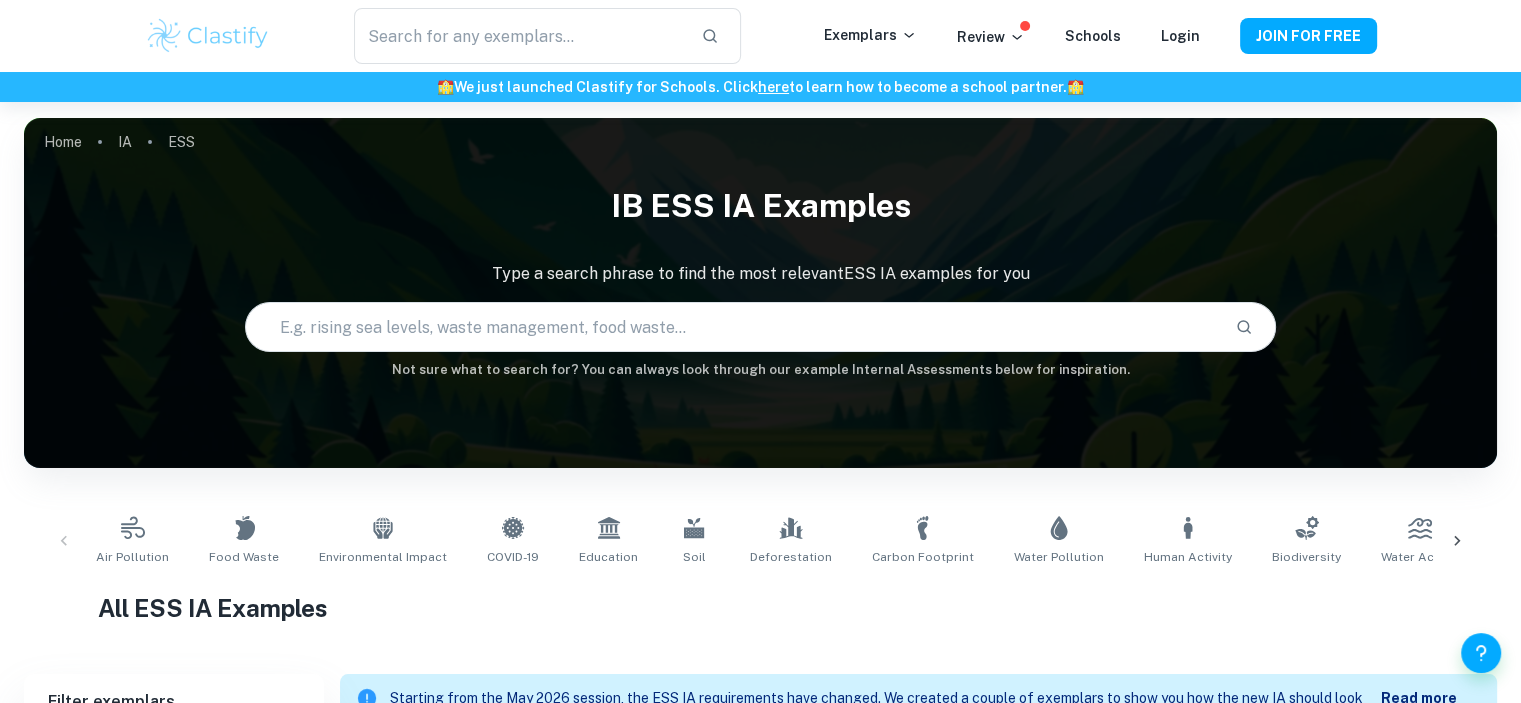 click at bounding box center [732, 327] 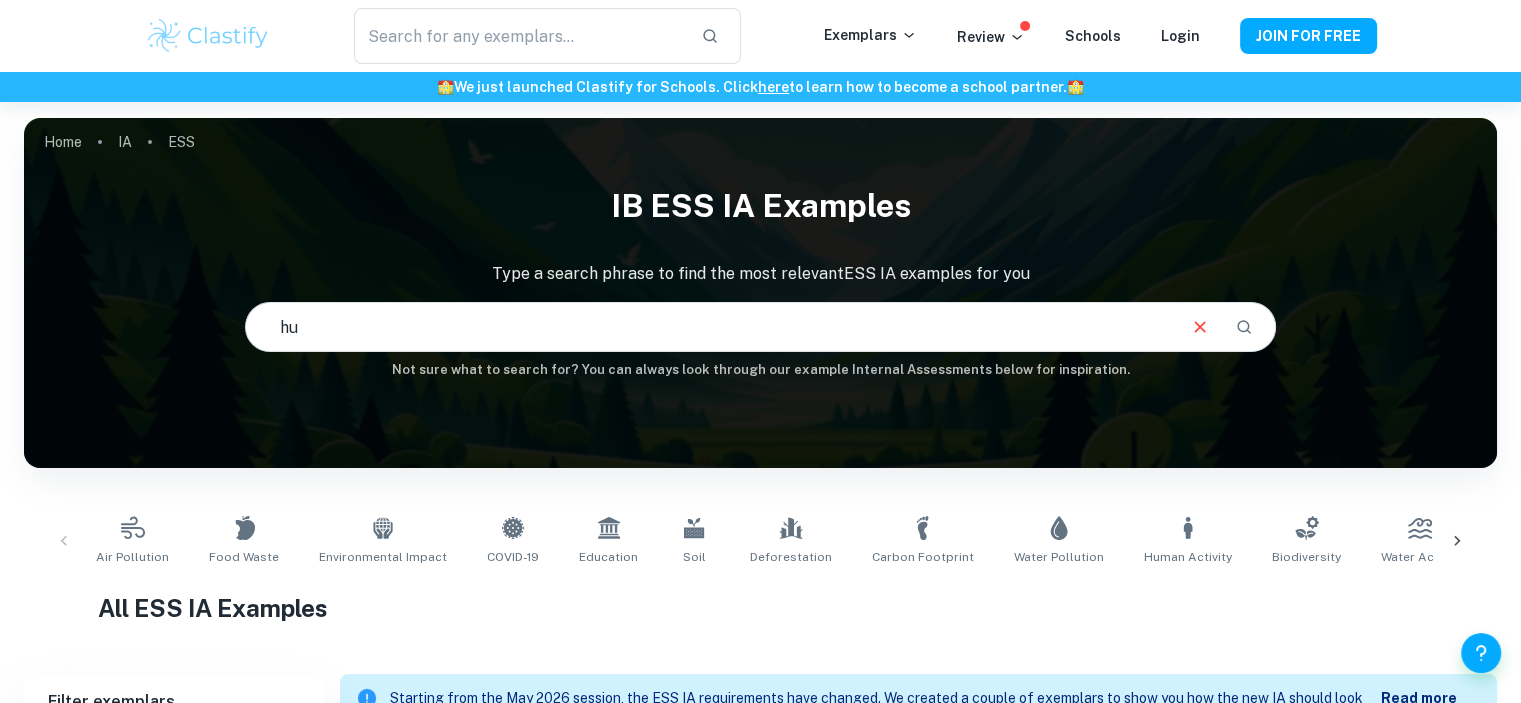 type on "h" 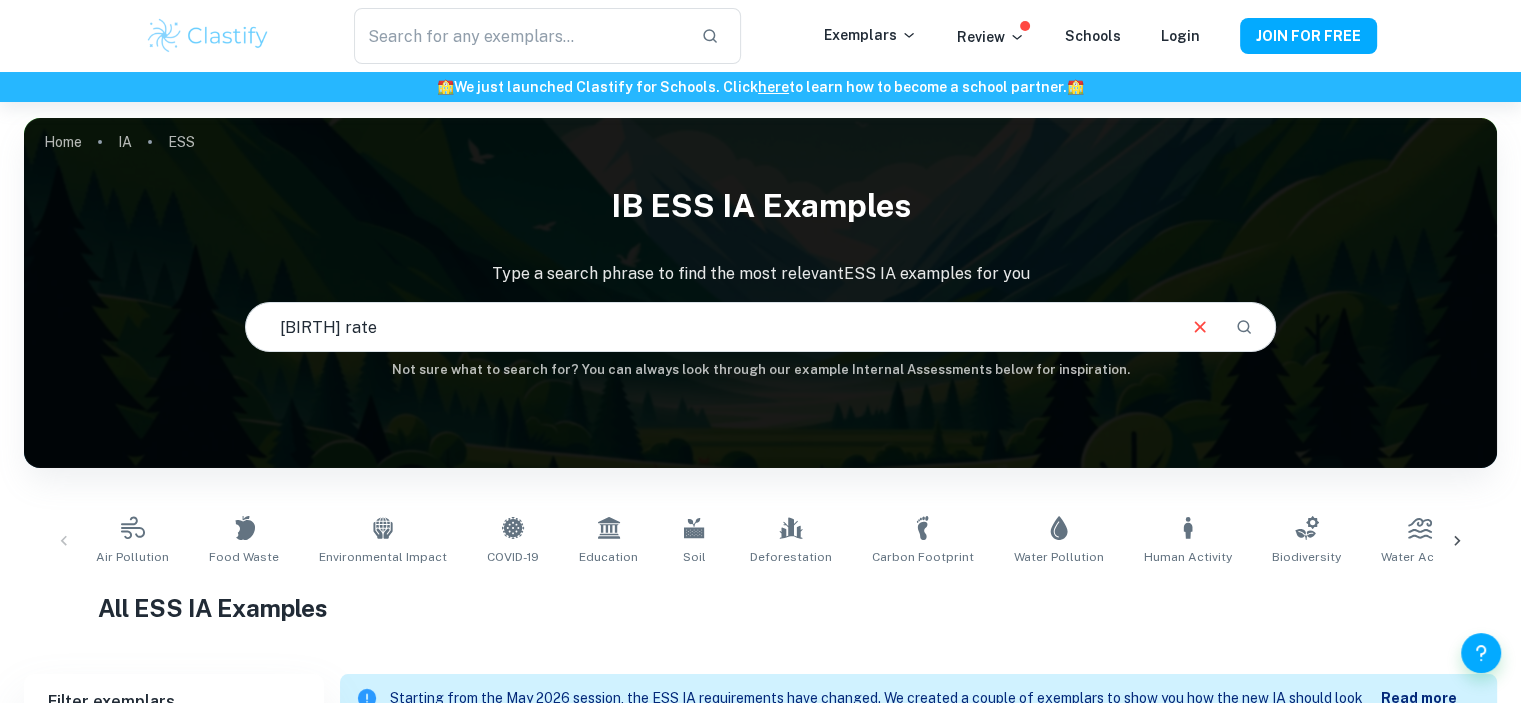 type on "[BIRTH] rate" 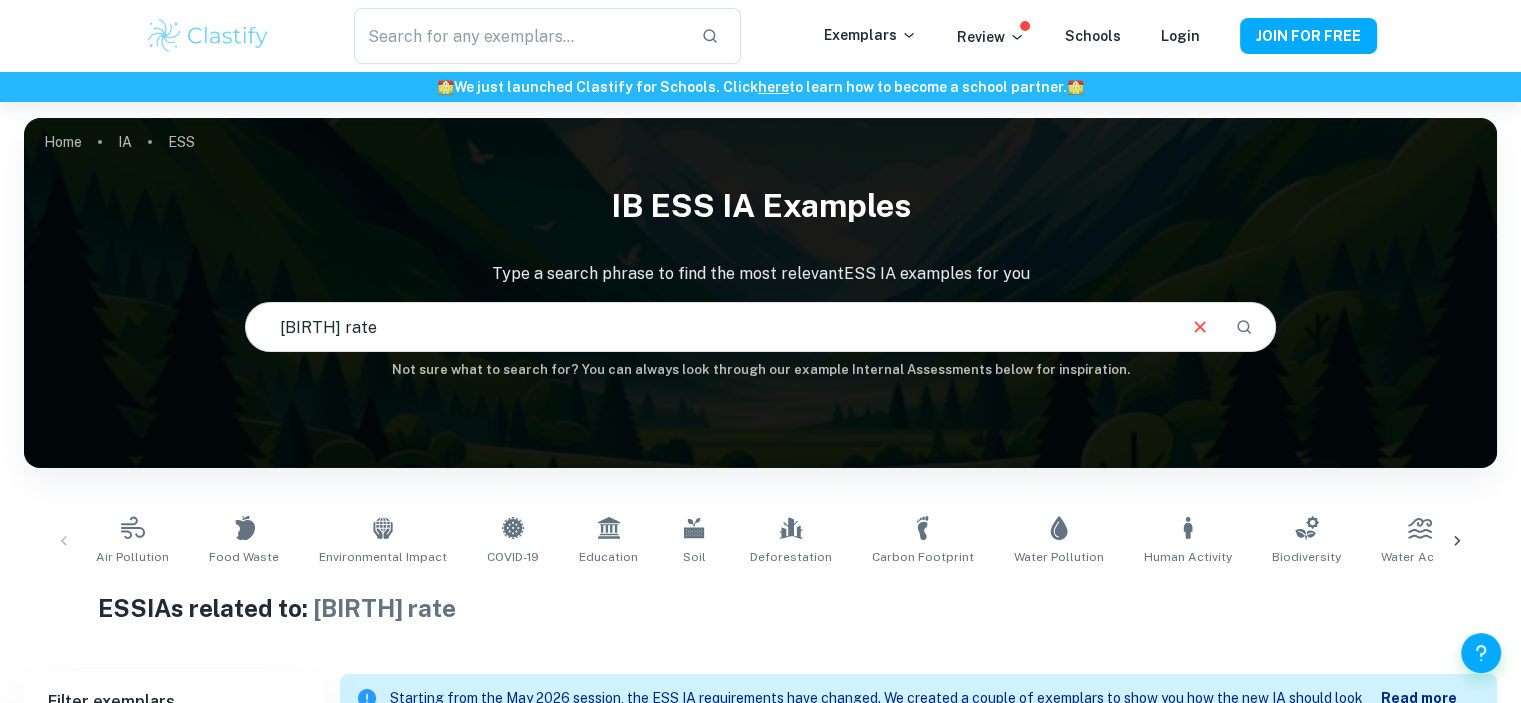 scroll, scrollTop: 571, scrollLeft: 0, axis: vertical 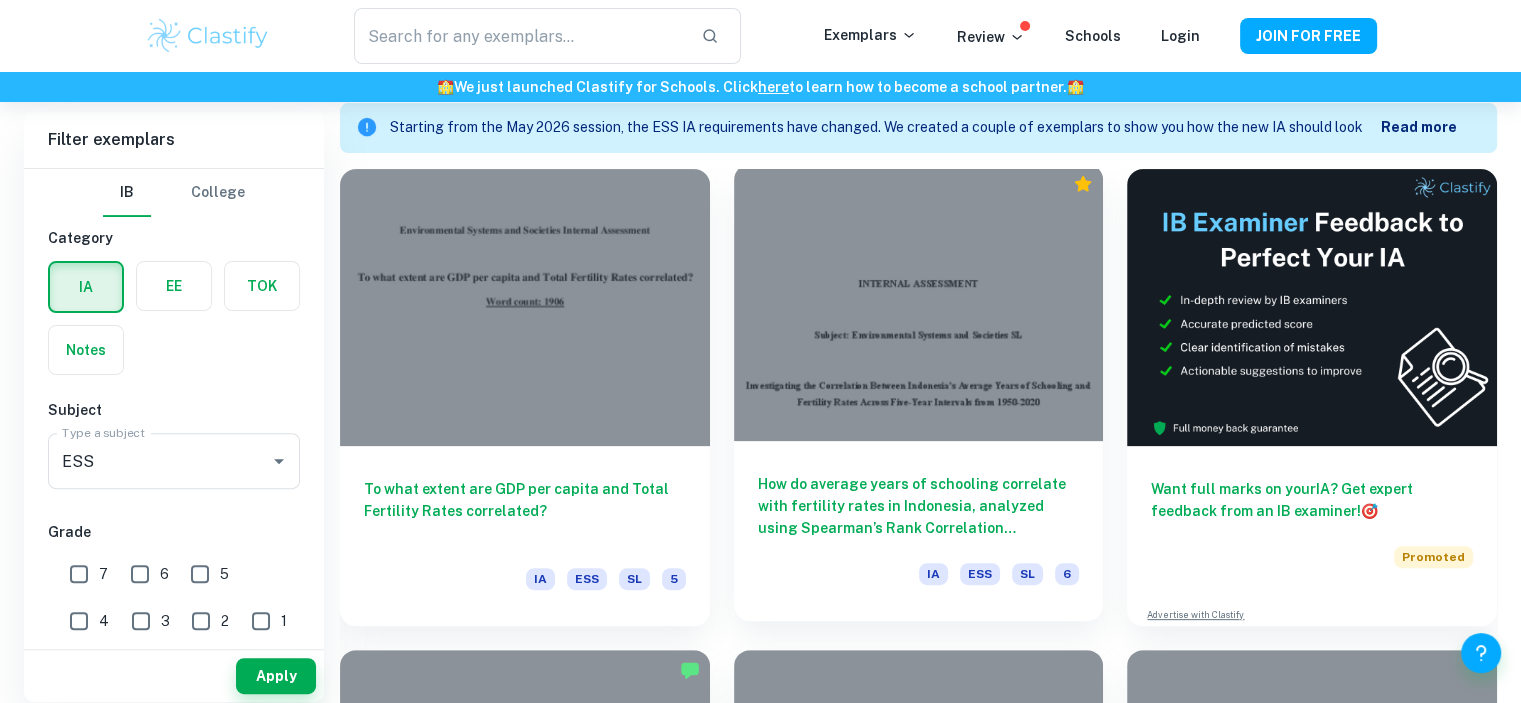 click on "How do average years of schooling correlate with fertility rates in Indonesia, analyzed using Spearman’s Rank Correlation Coefficient across five-year intervals from 1950 to 2020?" at bounding box center (919, 506) 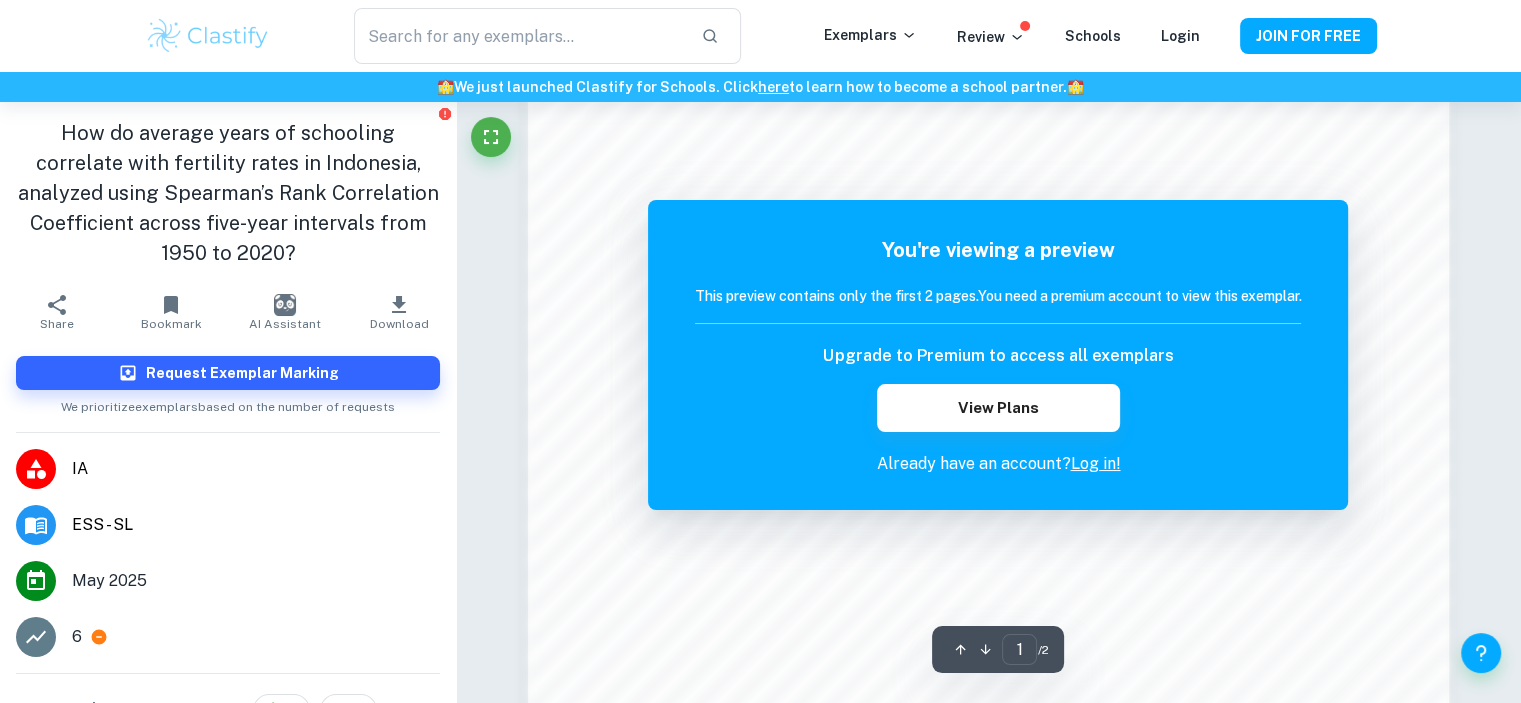scroll, scrollTop: 1600, scrollLeft: 0, axis: vertical 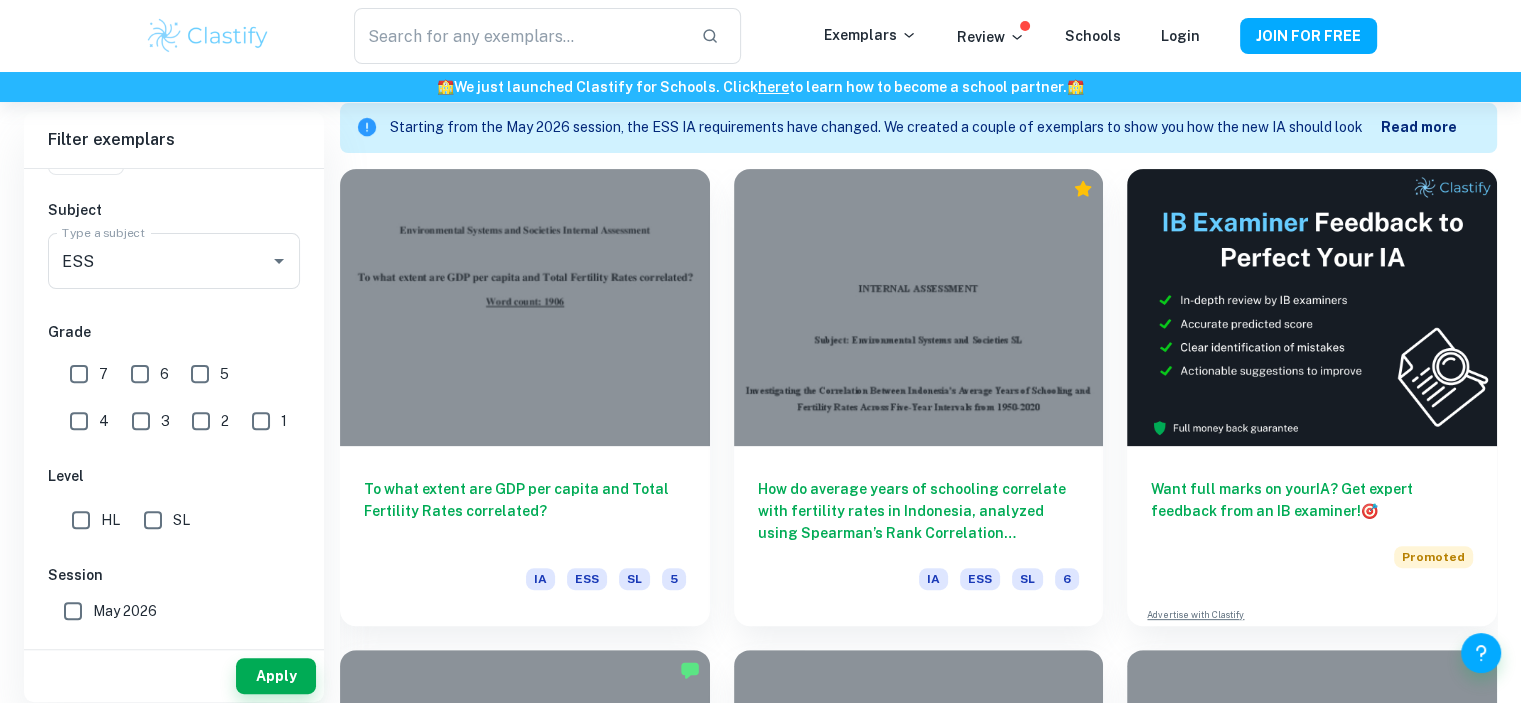 click on "HL" at bounding box center (81, 520) 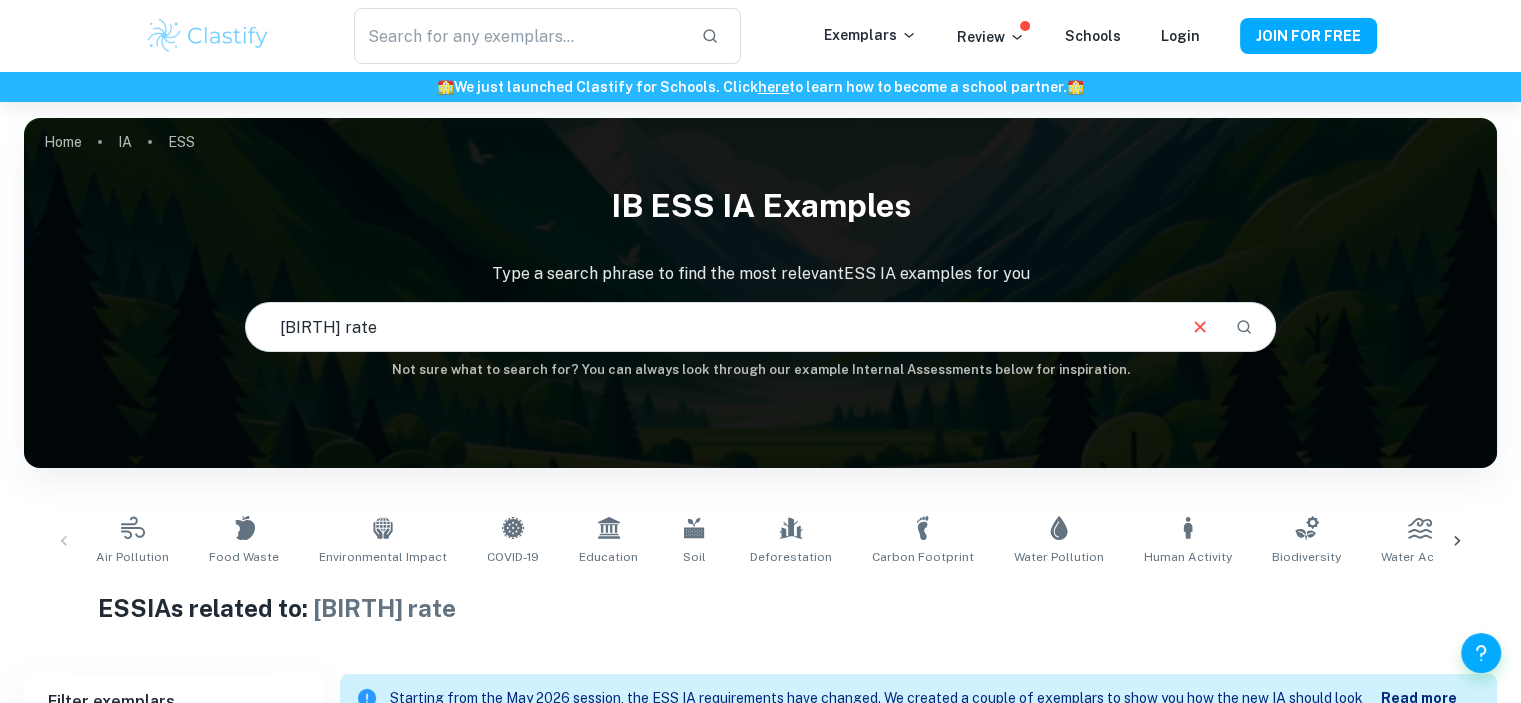 scroll, scrollTop: 500, scrollLeft: 0, axis: vertical 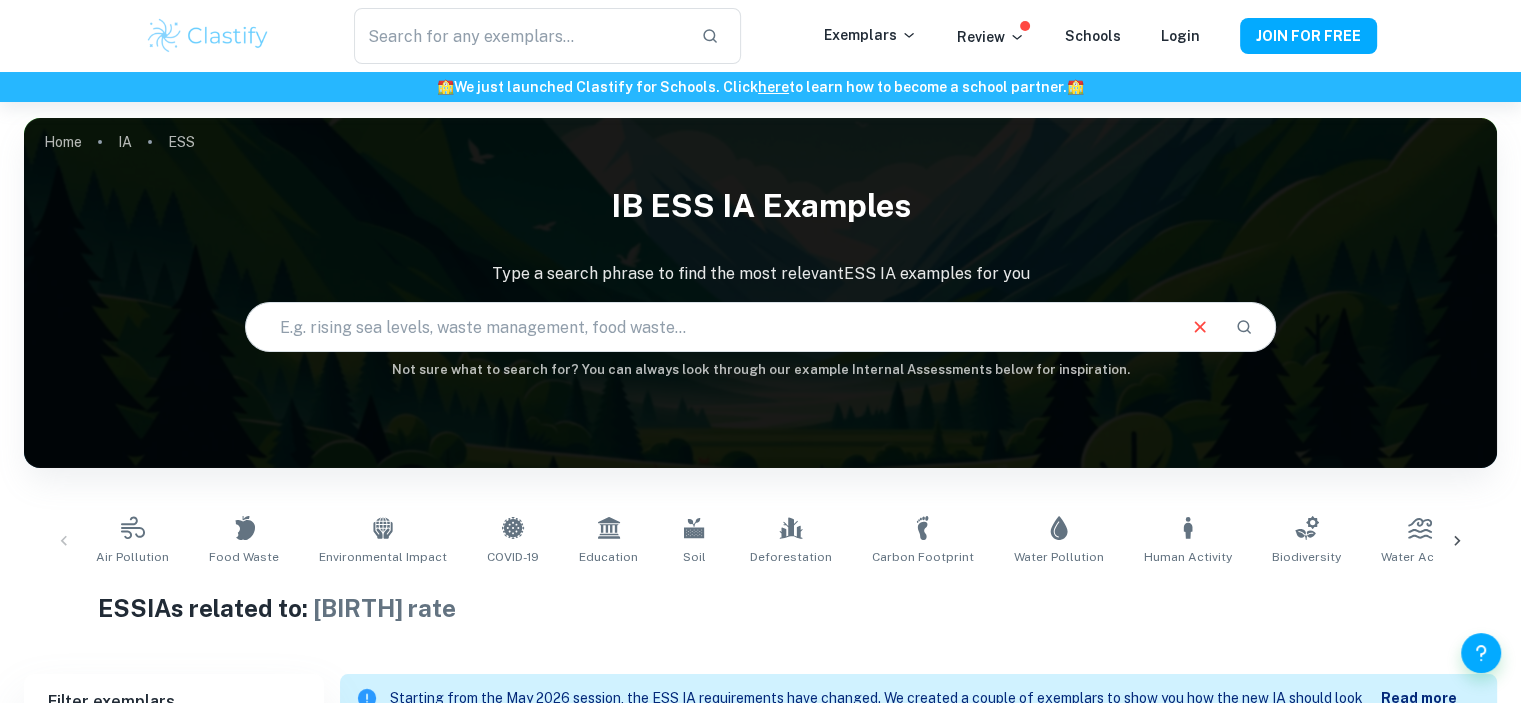 type 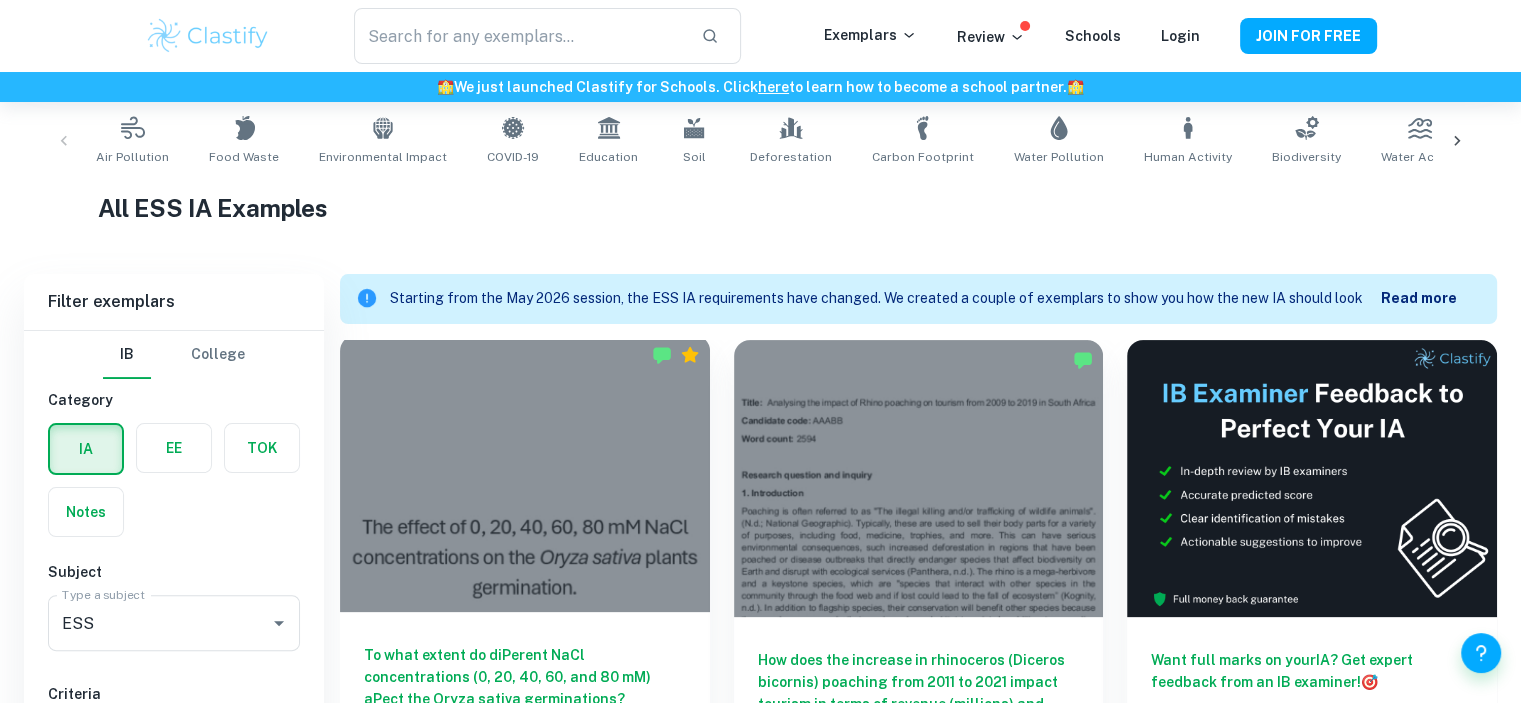 scroll, scrollTop: 700, scrollLeft: 0, axis: vertical 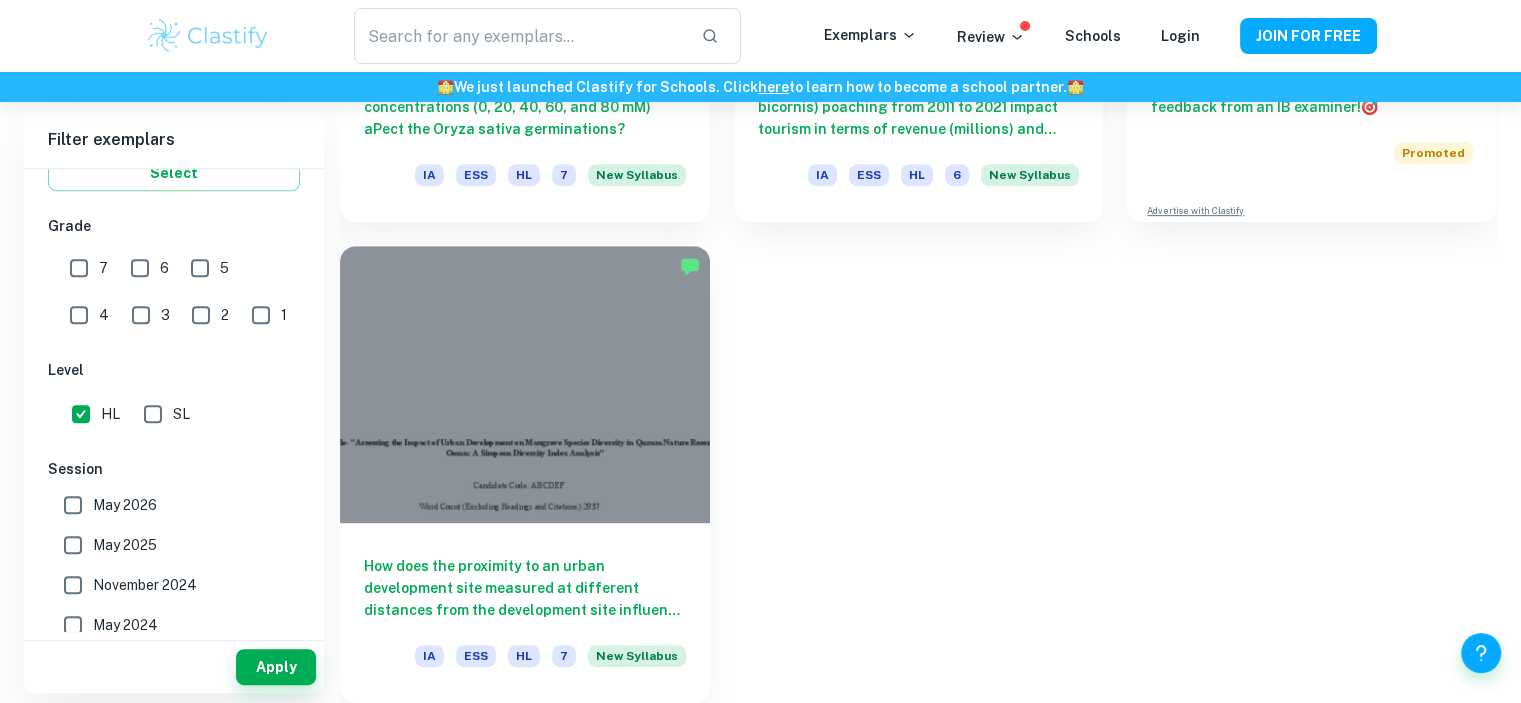 click on "SL" at bounding box center (153, 414) 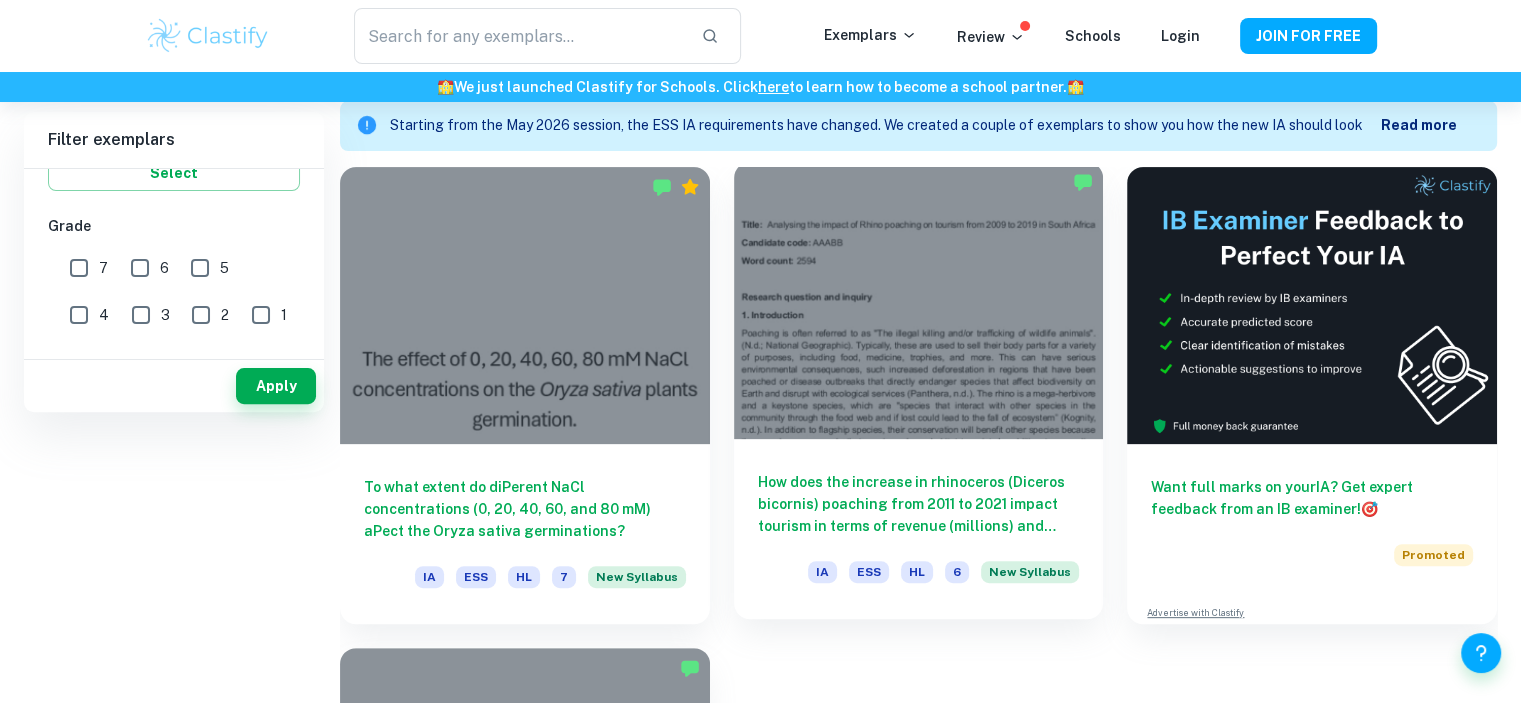 scroll, scrollTop: 275, scrollLeft: 0, axis: vertical 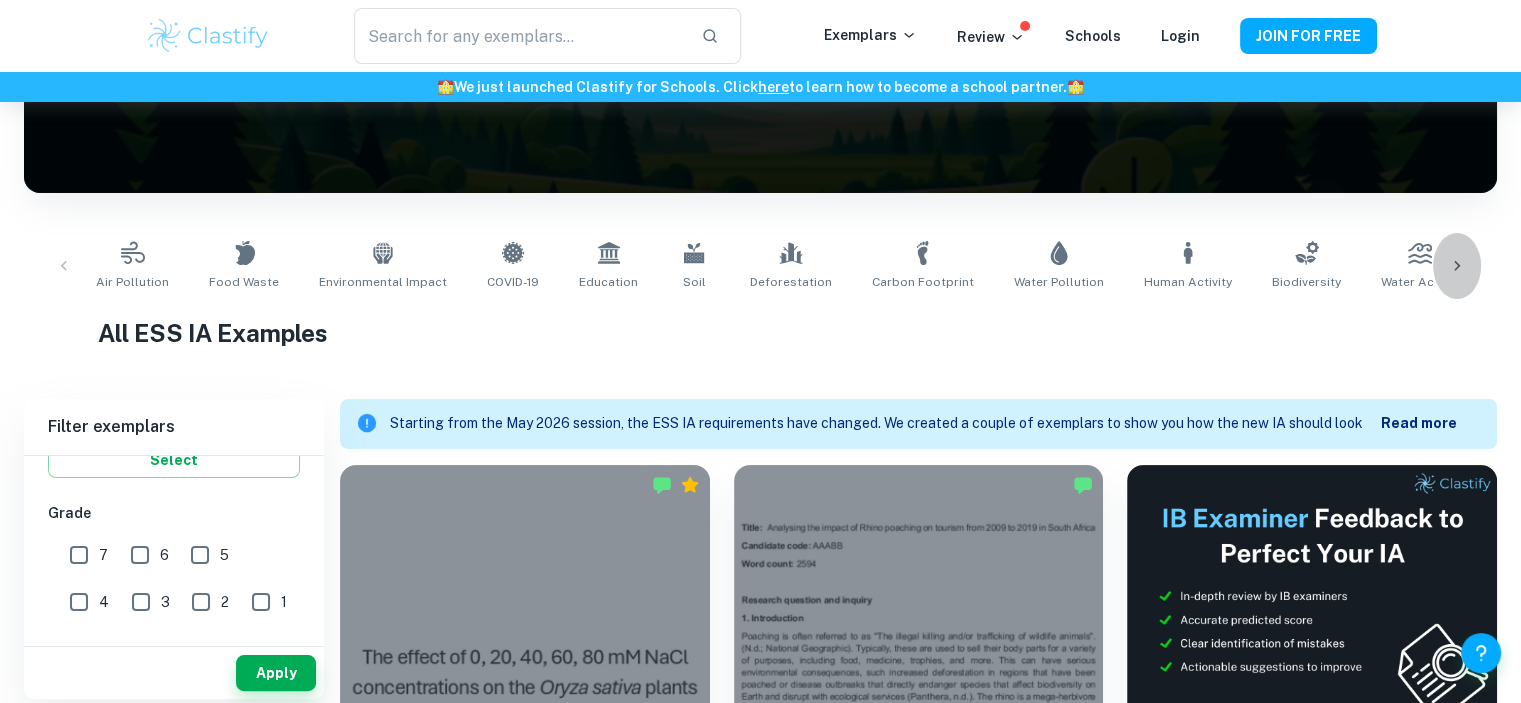 click 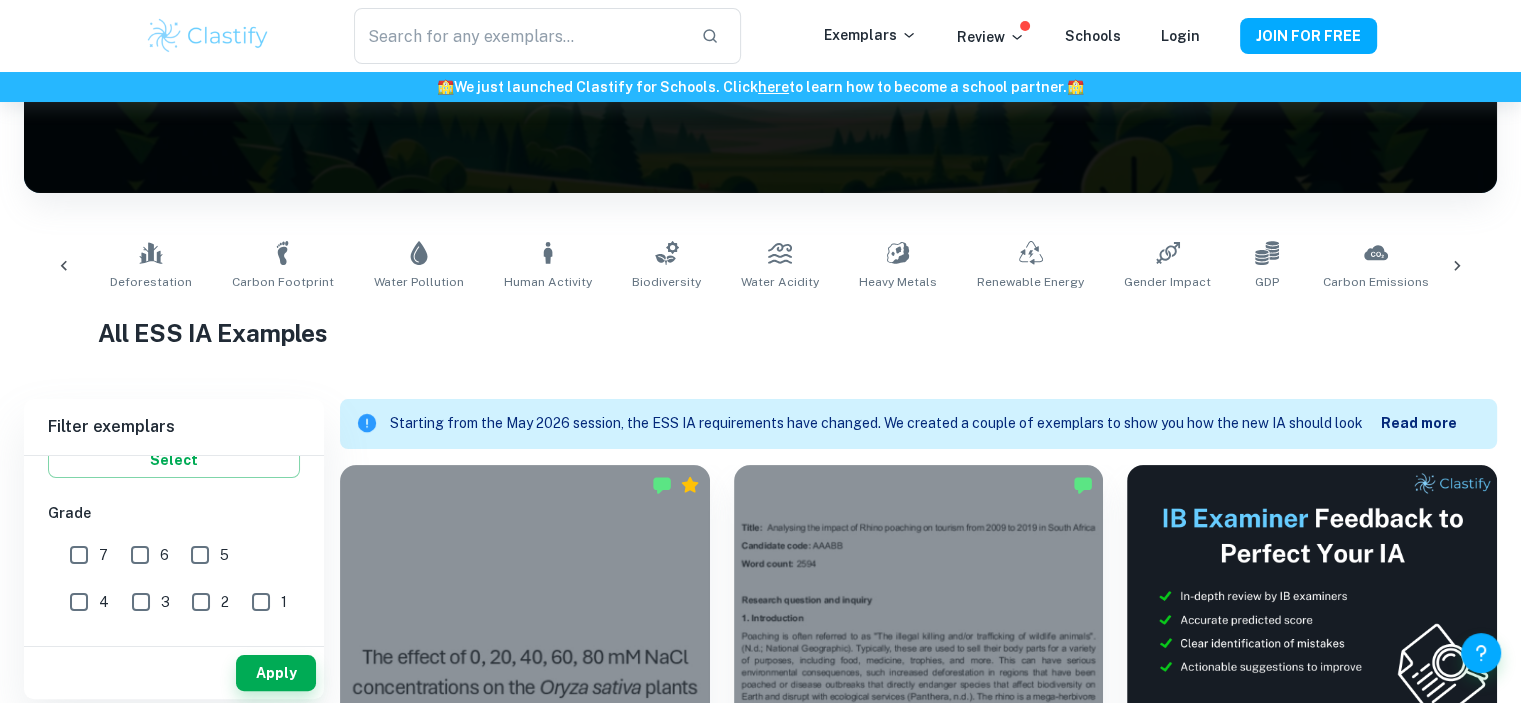 scroll, scrollTop: 0, scrollLeft: 1009, axis: horizontal 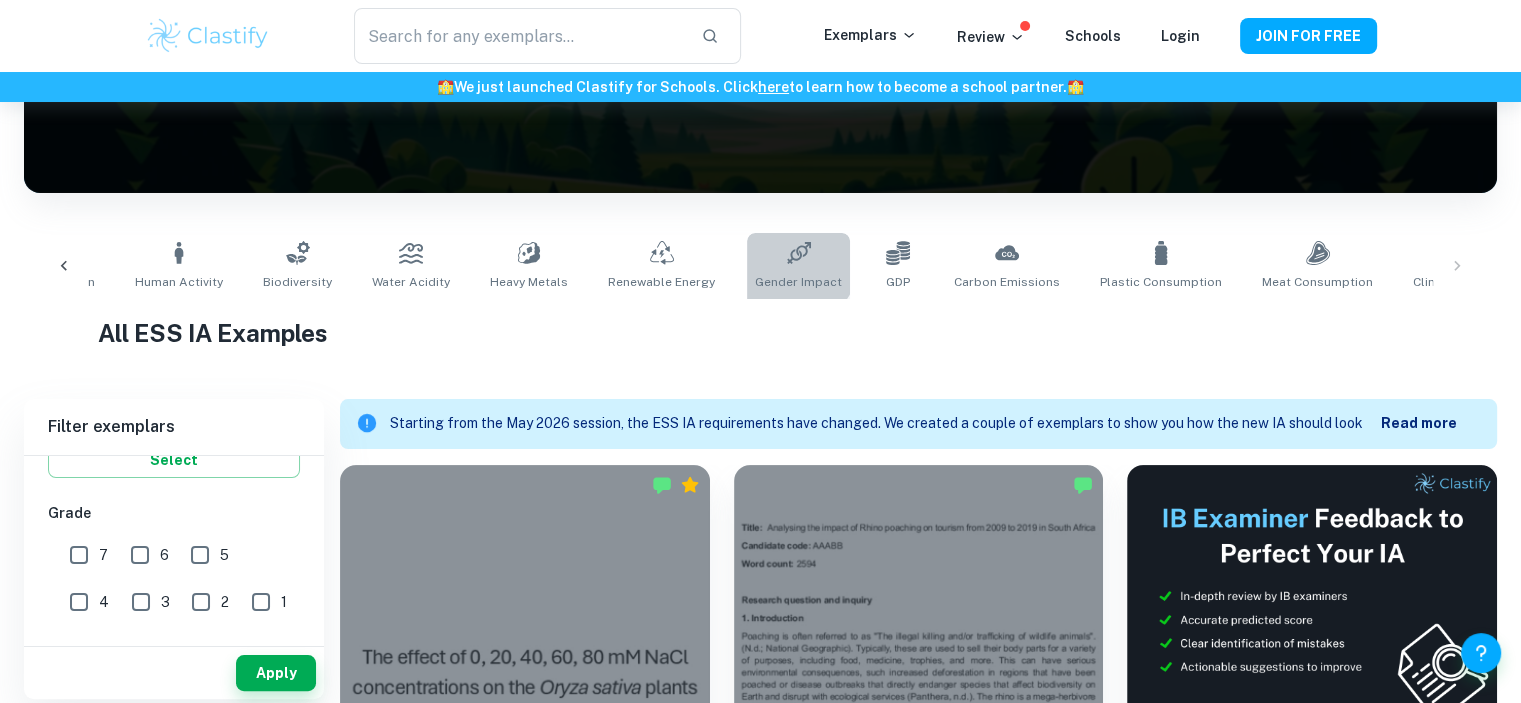 click 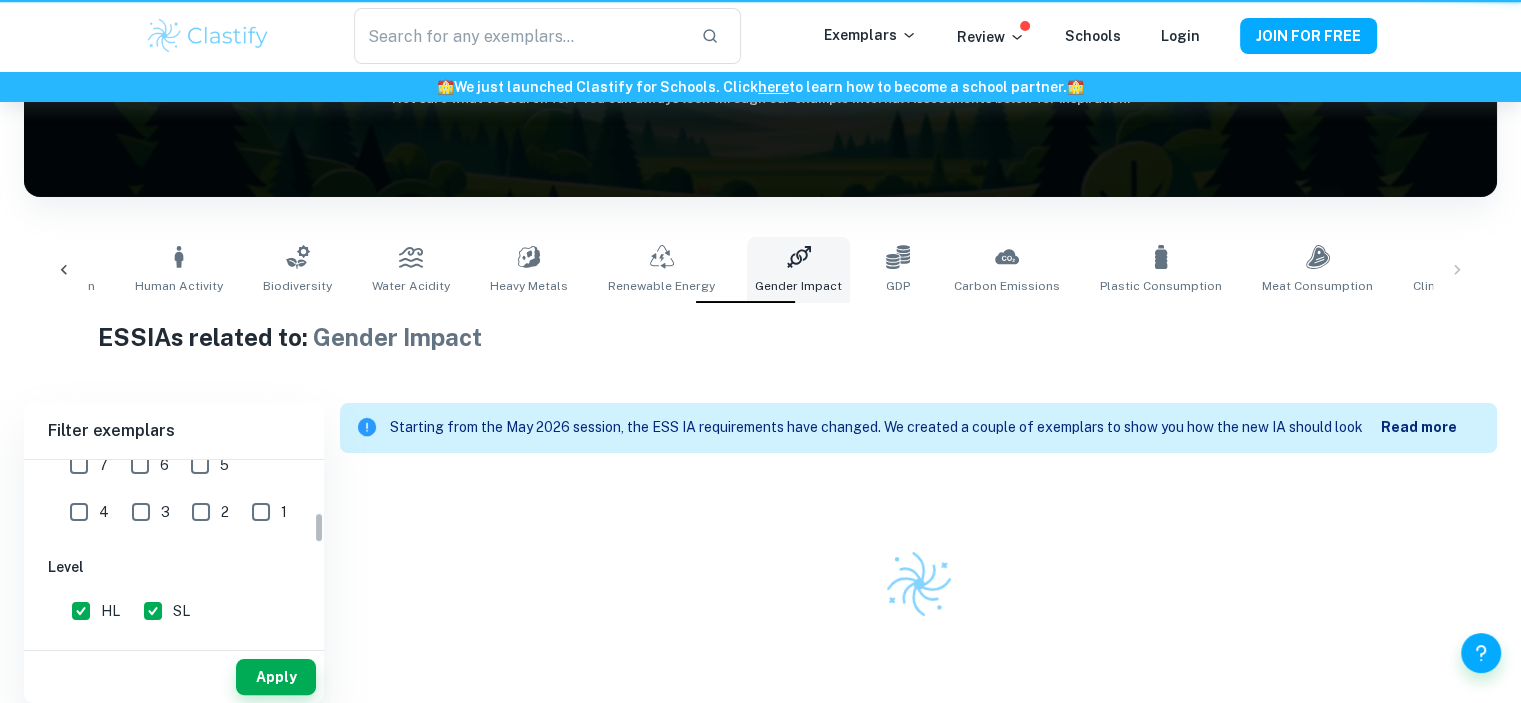 scroll, scrollTop: 0, scrollLeft: 0, axis: both 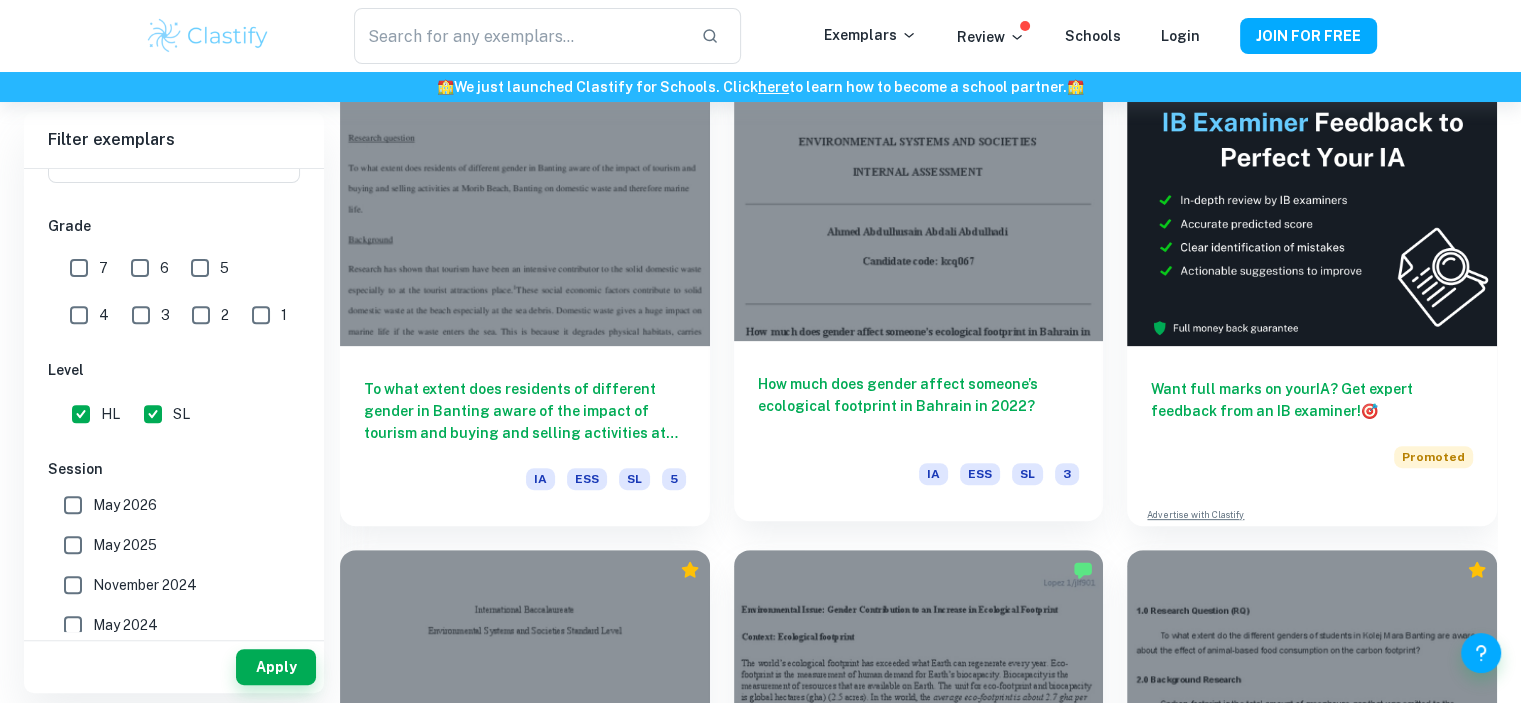click on "How much does gender affect someone’s ecological footprint in Bahrain in 2022?" at bounding box center (919, 406) 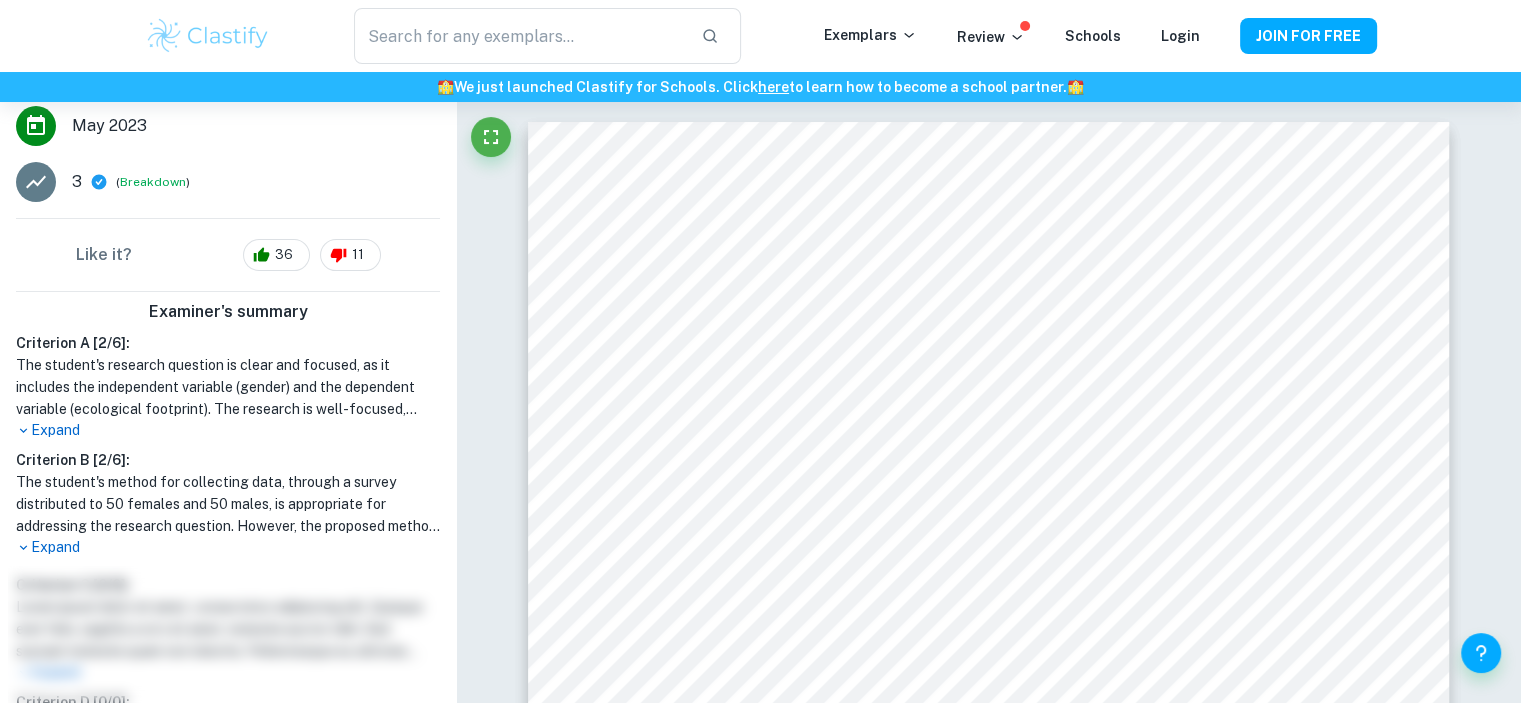 scroll, scrollTop: 400, scrollLeft: 0, axis: vertical 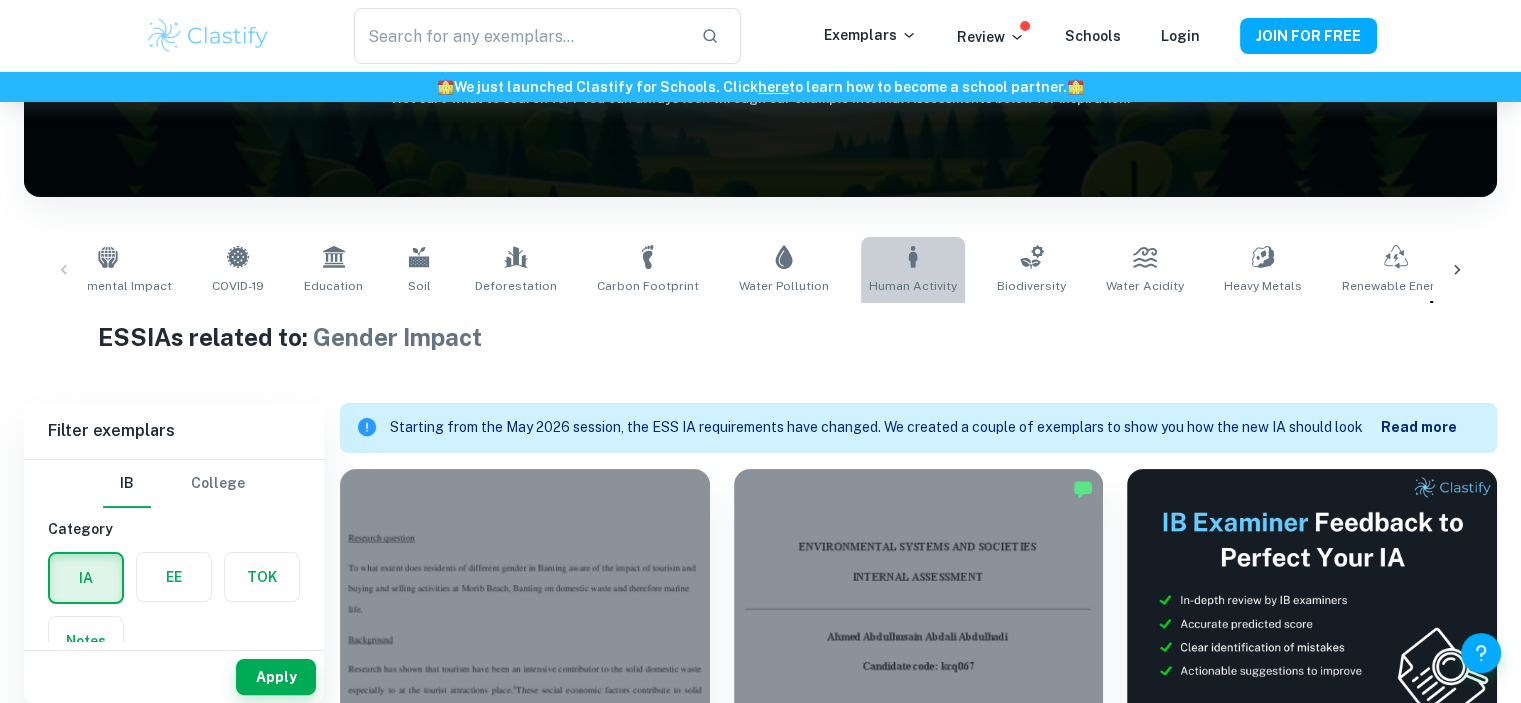 click on "Human Activity" at bounding box center [913, 286] 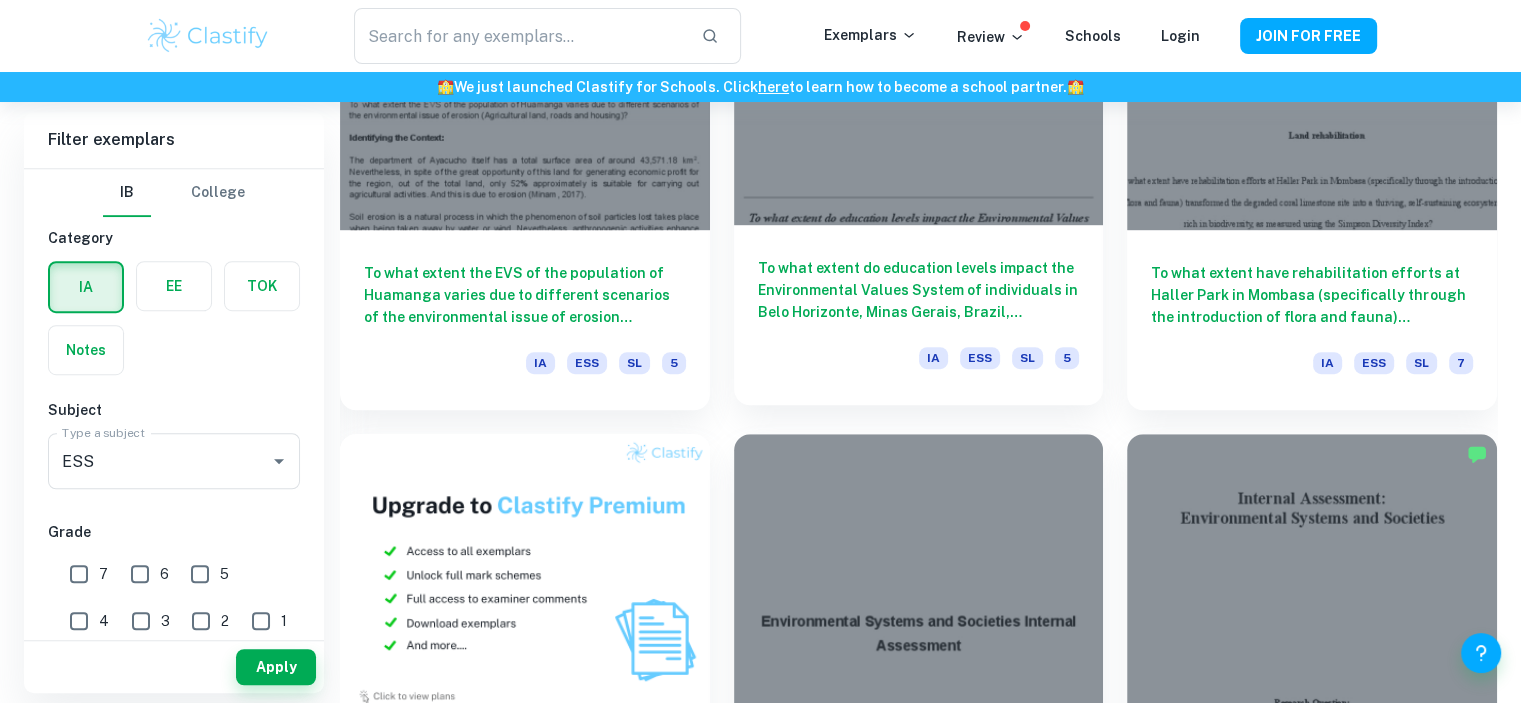 scroll, scrollTop: 1271, scrollLeft: 0, axis: vertical 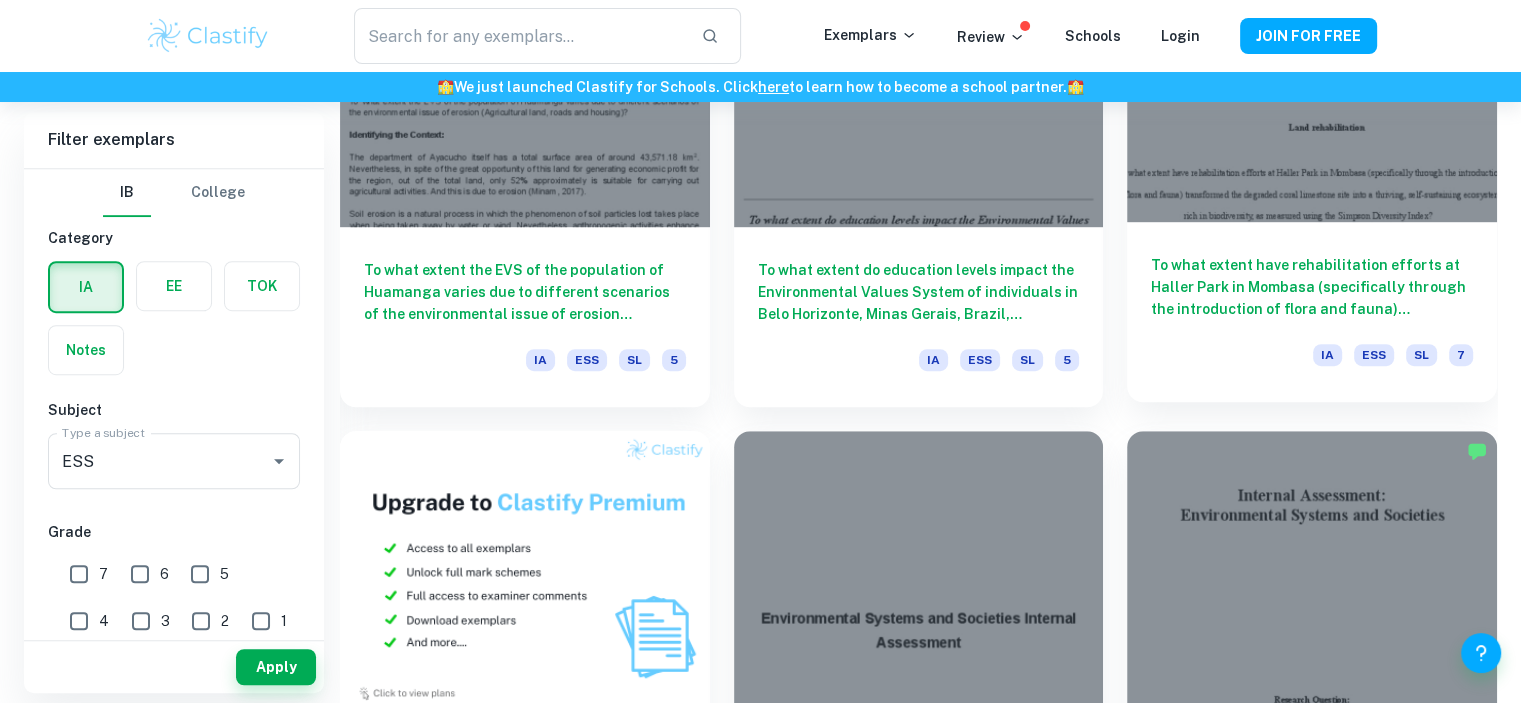 click on "To what extent have rehabilitation efforts at Haller Park in Mombasa (specifically through the introduction of flora and fauna) transformed the degraded coral limestone site into a thriving, self-sustaining ecosystem rich in biodiversity, as measured using the Simpson Diversity Index?" at bounding box center [1312, 287] 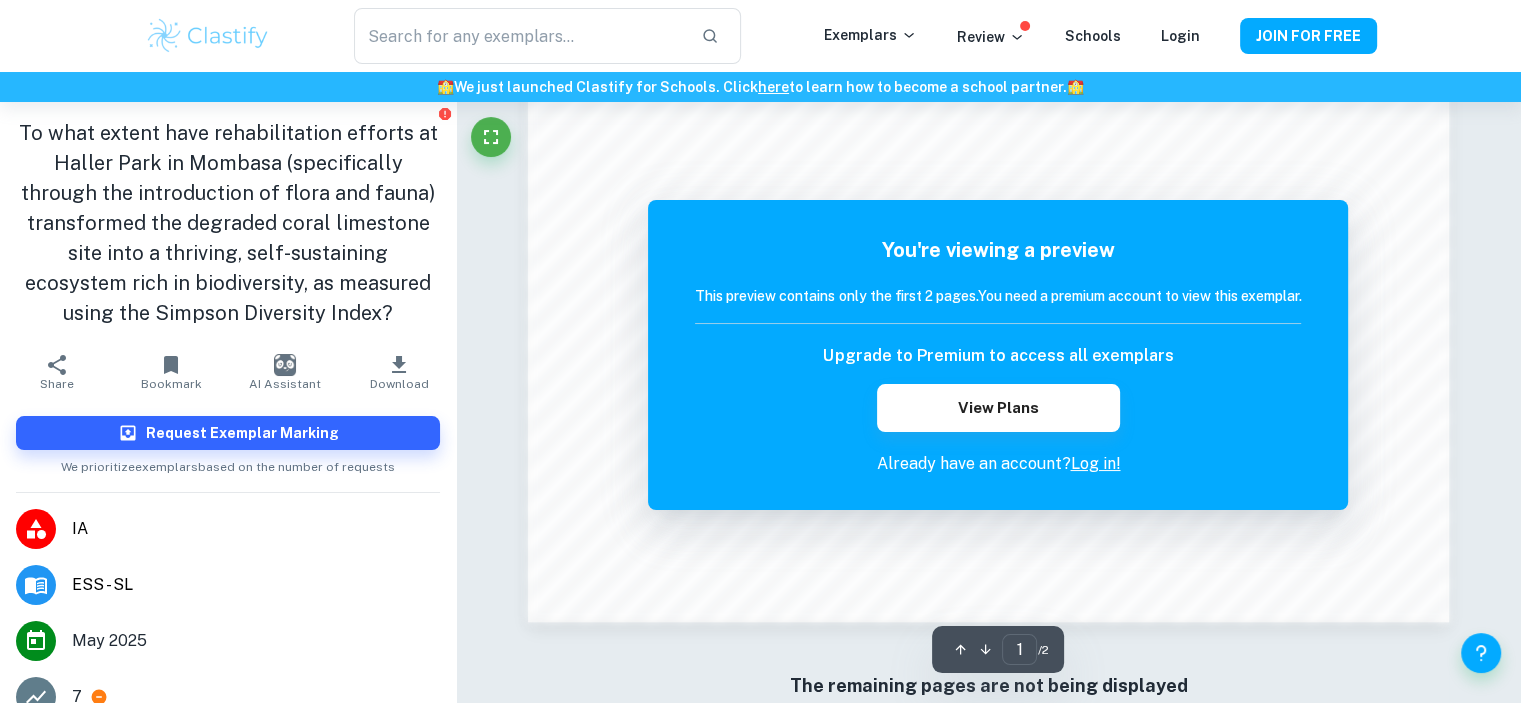 scroll, scrollTop: 1951, scrollLeft: 0, axis: vertical 